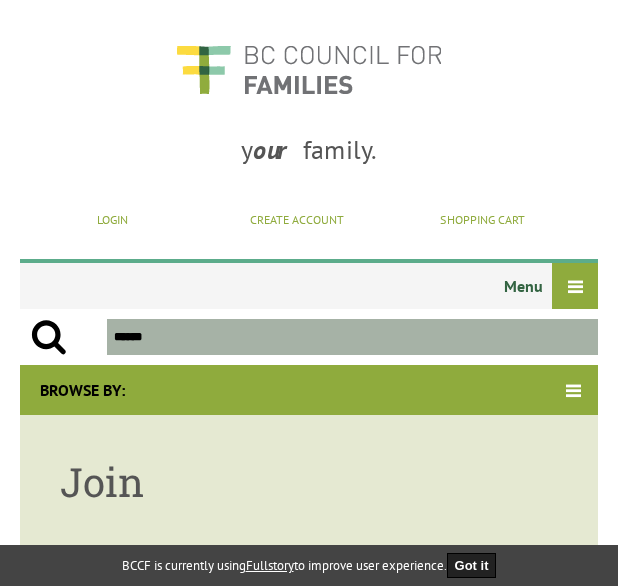 scroll, scrollTop: 0, scrollLeft: 0, axis: both 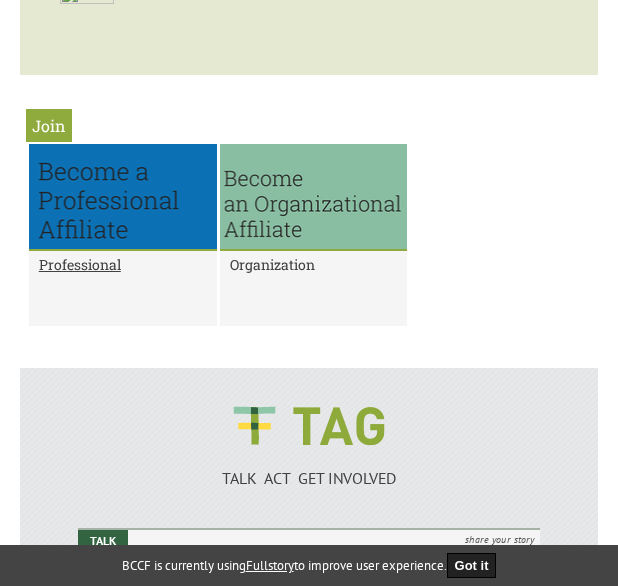 click on "Organization" at bounding box center [314, 264] 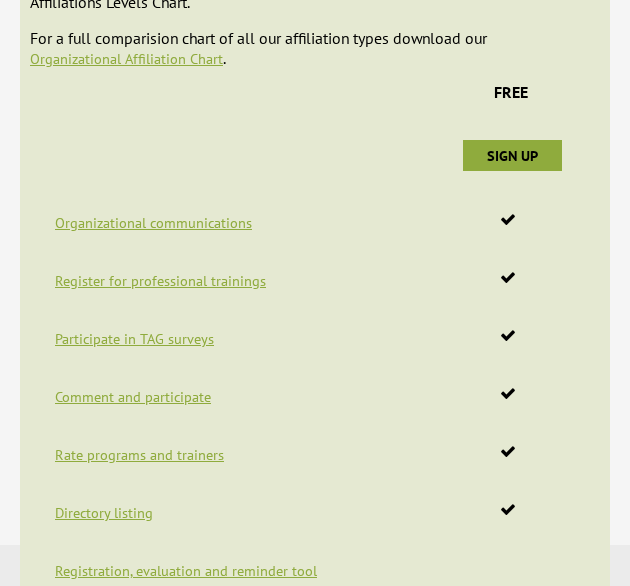 scroll, scrollTop: 2476, scrollLeft: 0, axis: vertical 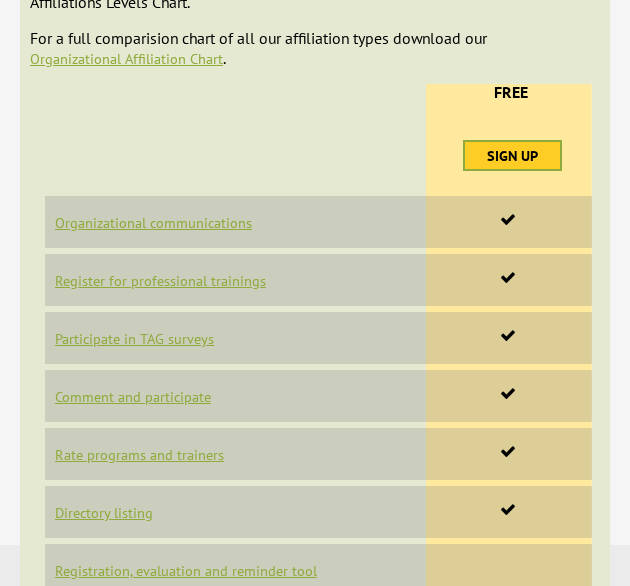 click on "Sign Up" at bounding box center [512, 155] 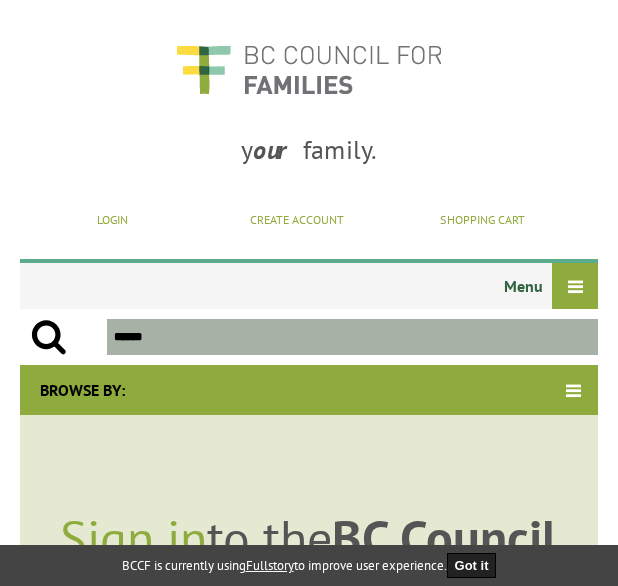 scroll, scrollTop: 0, scrollLeft: 0, axis: both 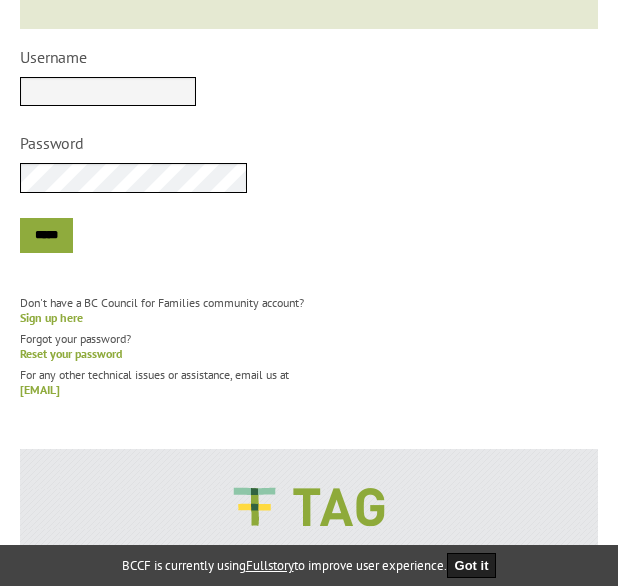 click on "Sign up here" at bounding box center [51, 317] 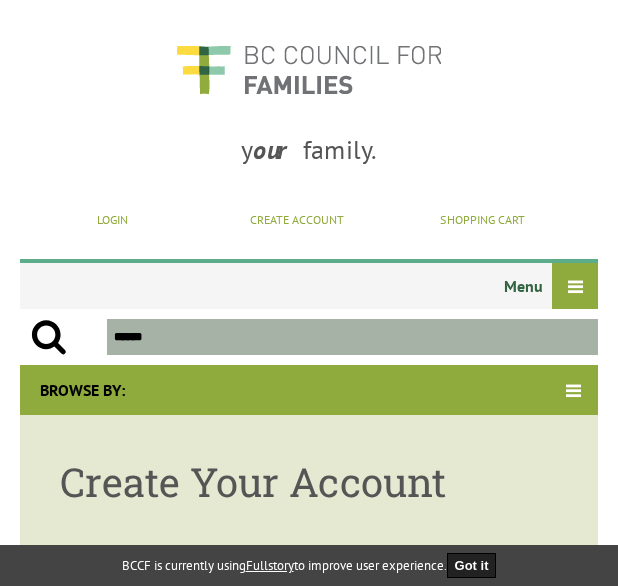 scroll, scrollTop: 0, scrollLeft: 0, axis: both 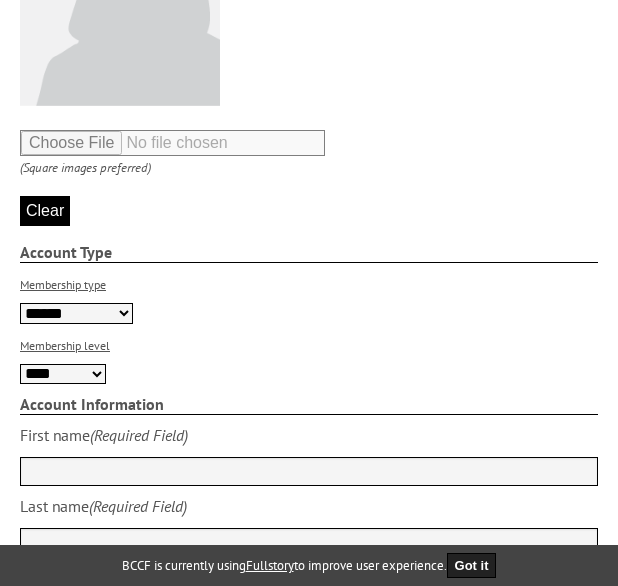 click on "**********" at bounding box center (76, 313) 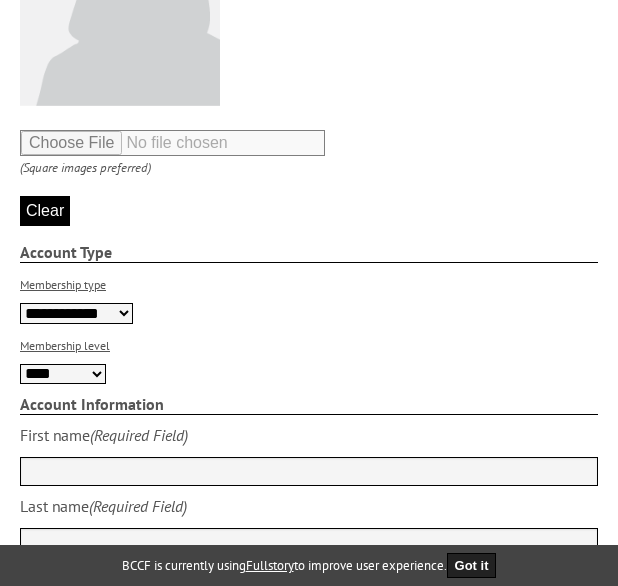click on "**********" at bounding box center [76, 313] 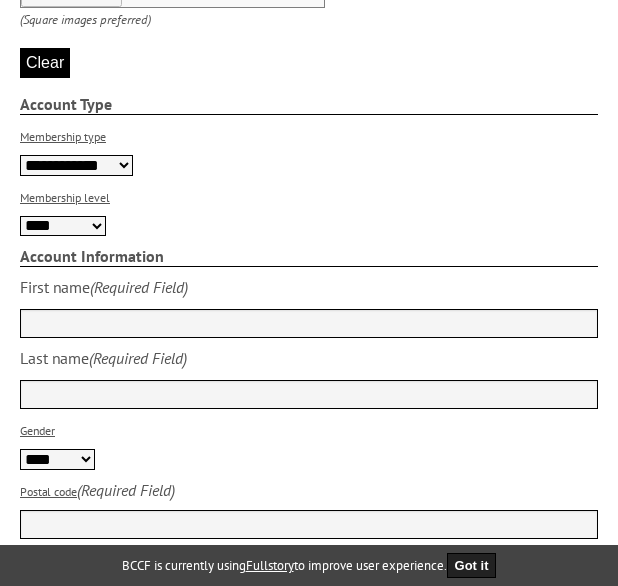 scroll, scrollTop: 834, scrollLeft: 0, axis: vertical 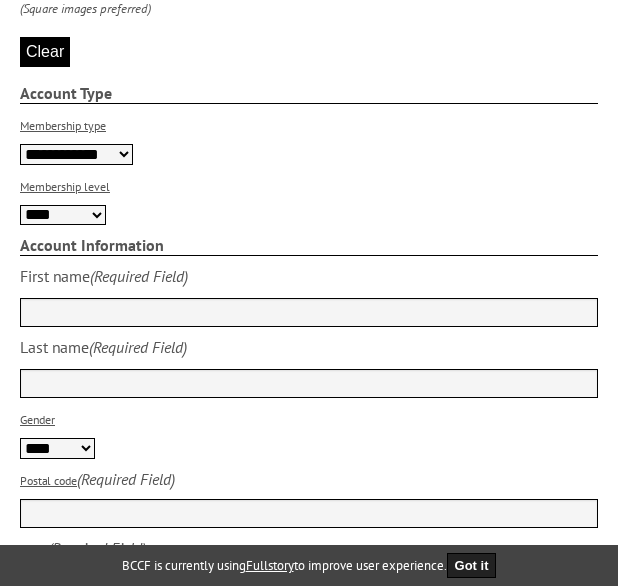 click at bounding box center (309, 312) 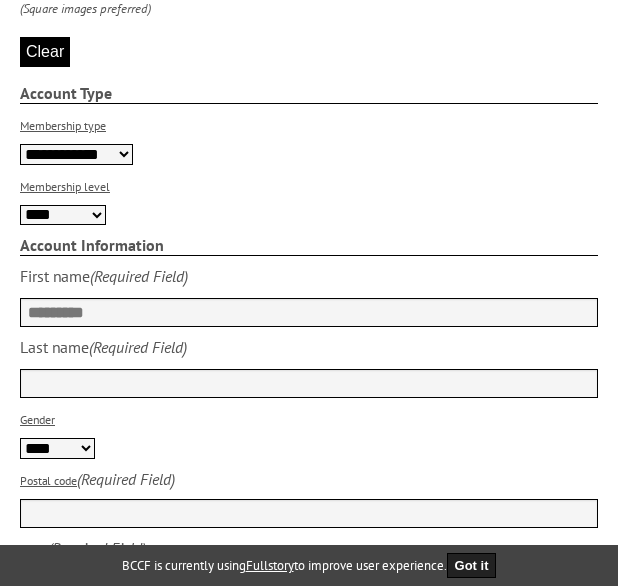 type on "*********" 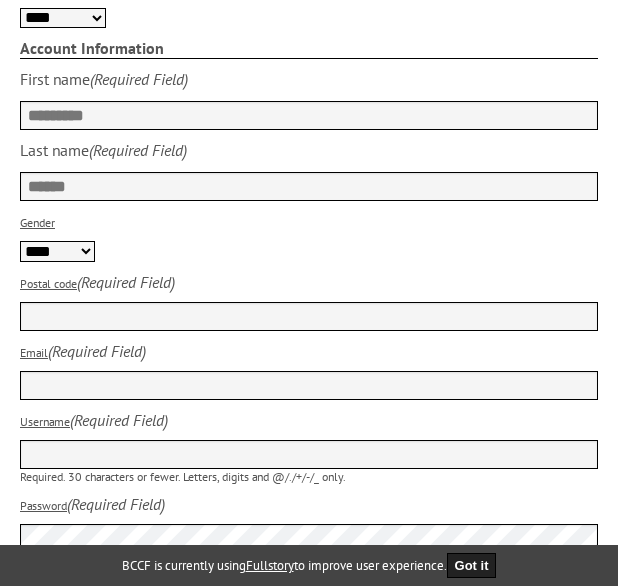 scroll, scrollTop: 1032, scrollLeft: 0, axis: vertical 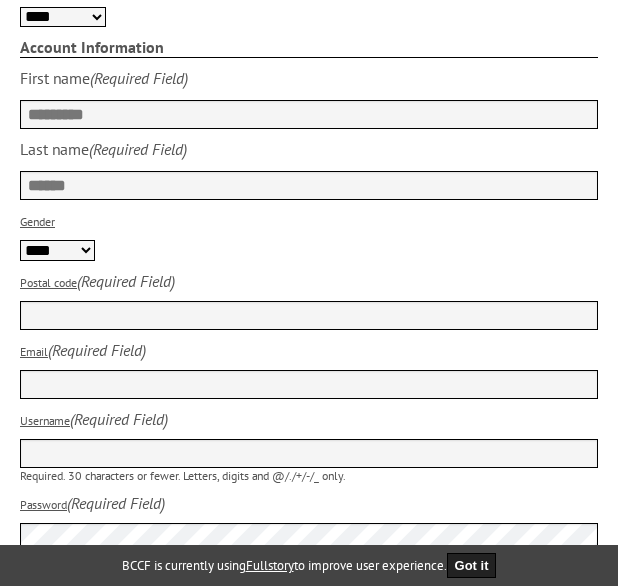 type on "******" 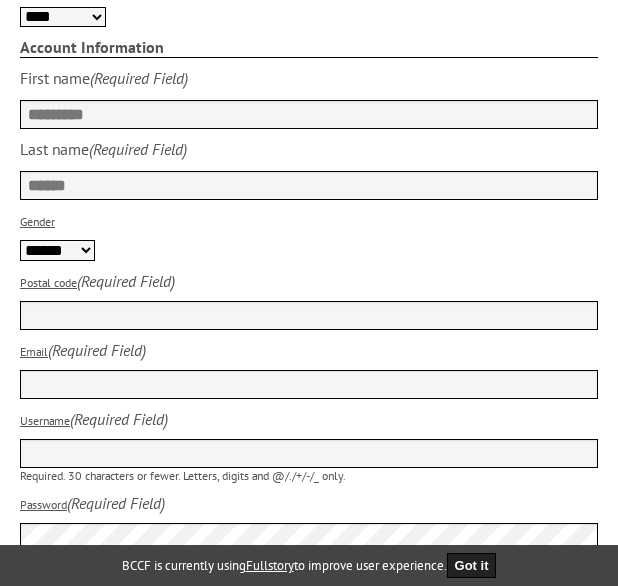 click on "Postal code" at bounding box center (309, 315) 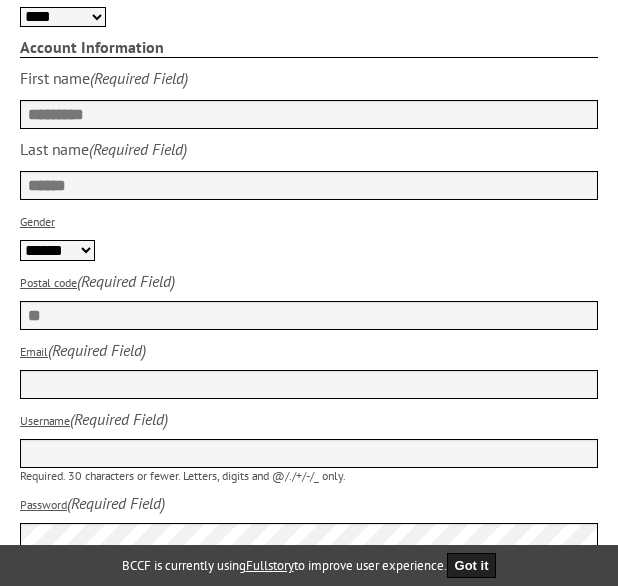 type on "*" 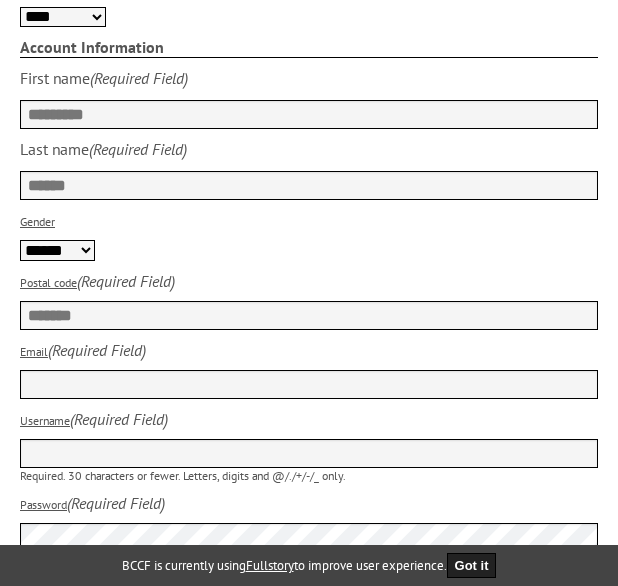 type on "*******" 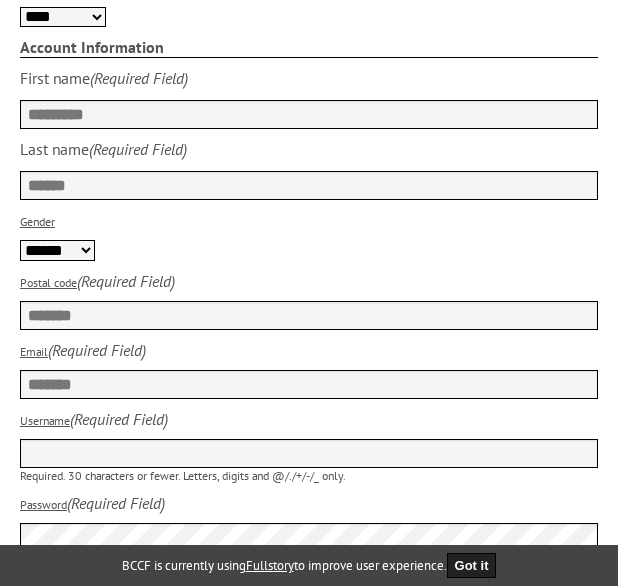 click on "Clear" at bounding box center (45, -146) 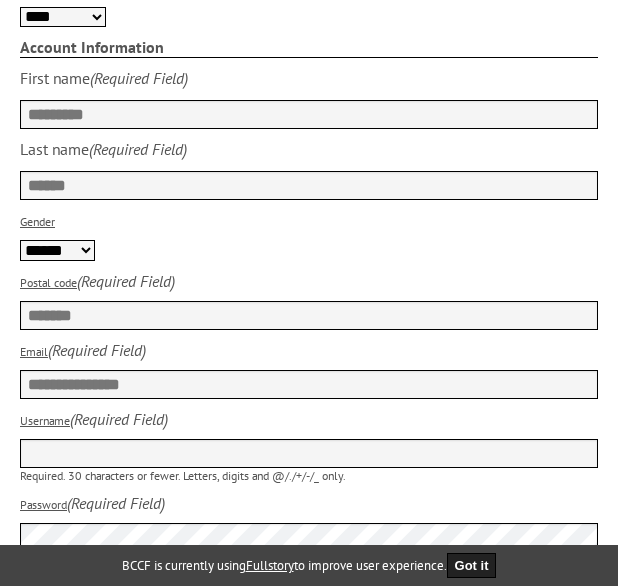 click on "Username" at bounding box center (309, 453) 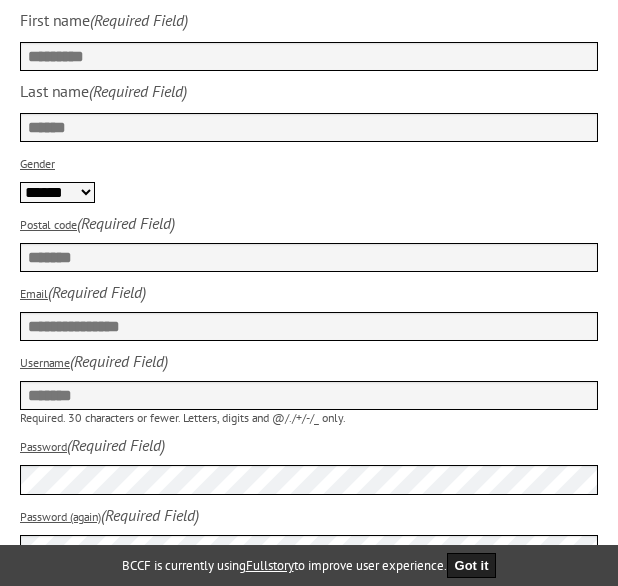 scroll, scrollTop: 1091, scrollLeft: 0, axis: vertical 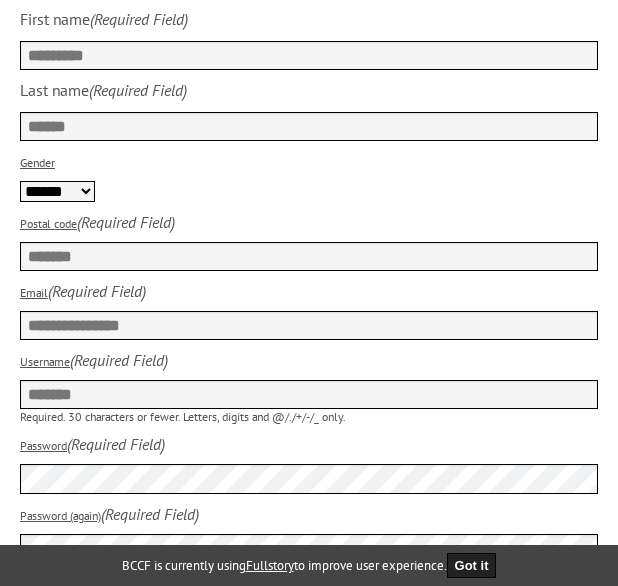 type on "*******" 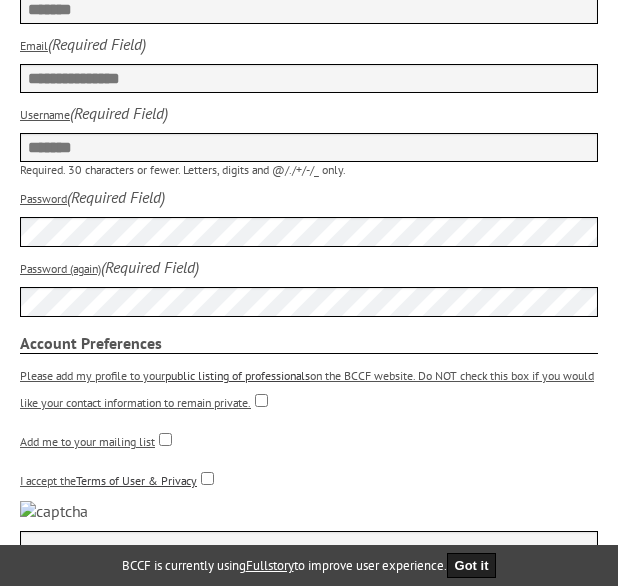 scroll, scrollTop: 1339, scrollLeft: 0, axis: vertical 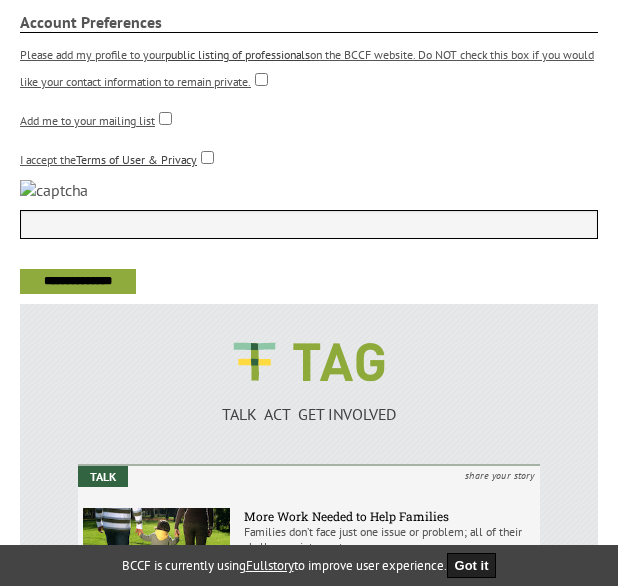 click at bounding box center [309, 224] 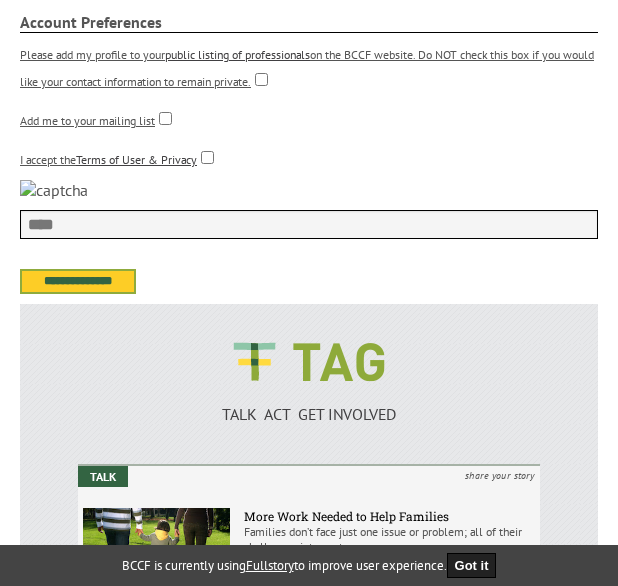 type on "****" 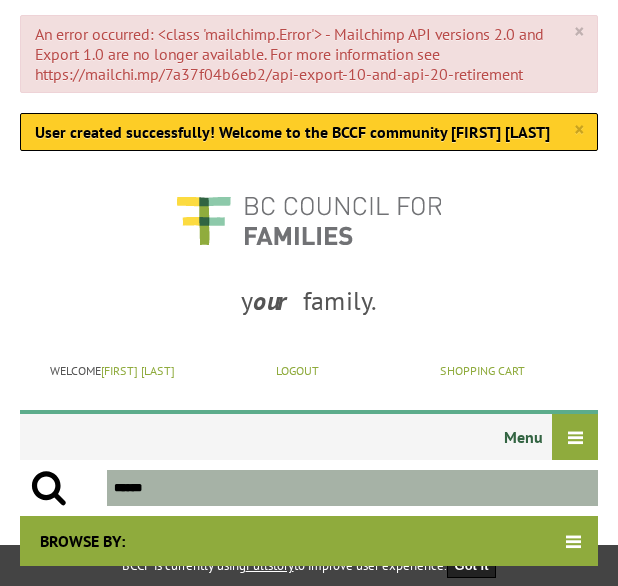 scroll, scrollTop: 0, scrollLeft: 0, axis: both 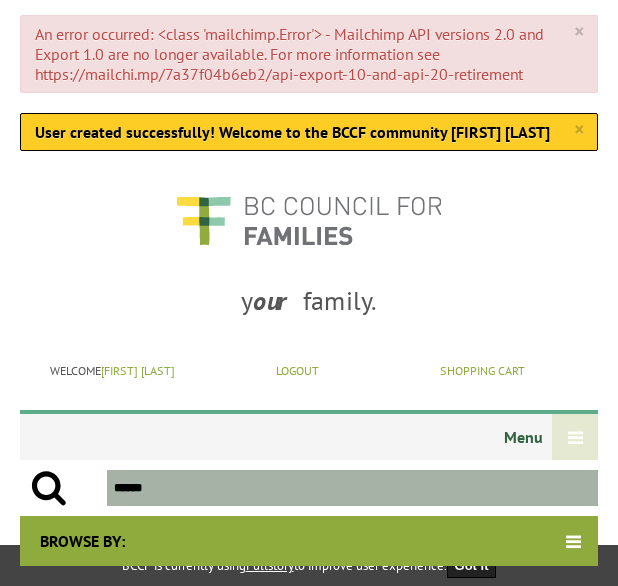 click at bounding box center (575, 437) 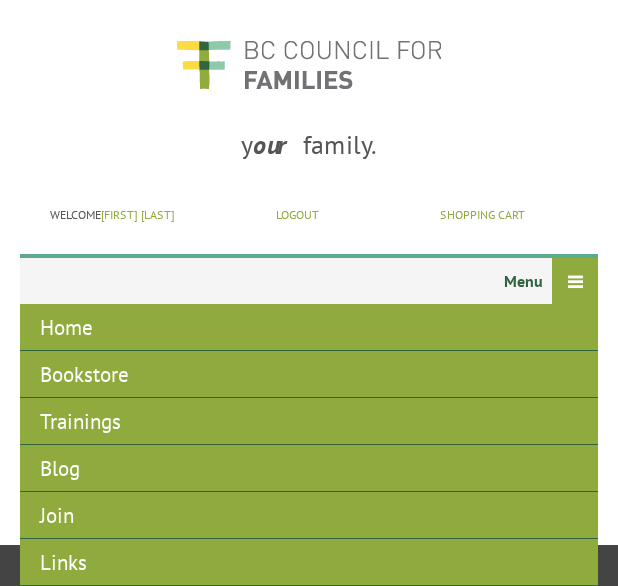 scroll, scrollTop: 202, scrollLeft: 0, axis: vertical 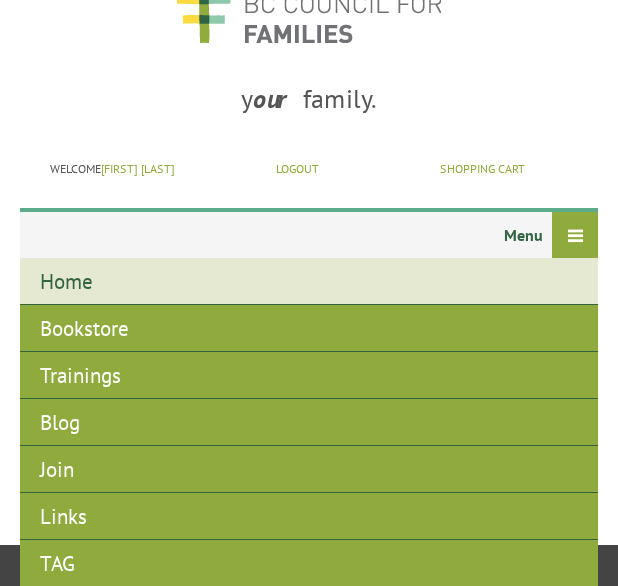 click on "Home" at bounding box center (309, 281) 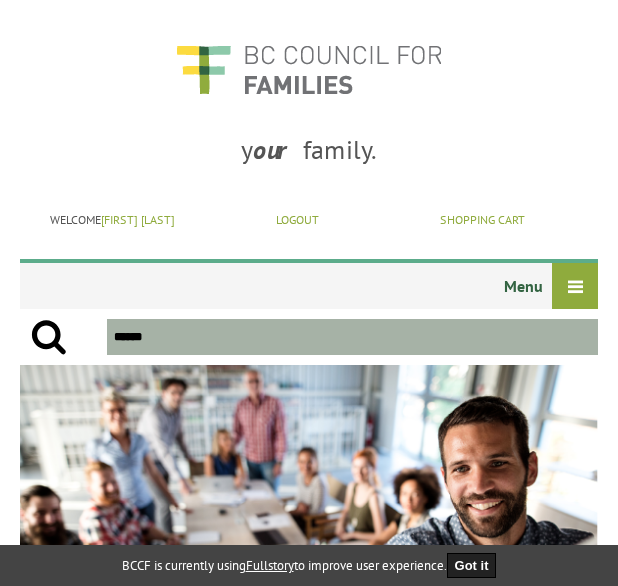 scroll, scrollTop: 0, scrollLeft: 0, axis: both 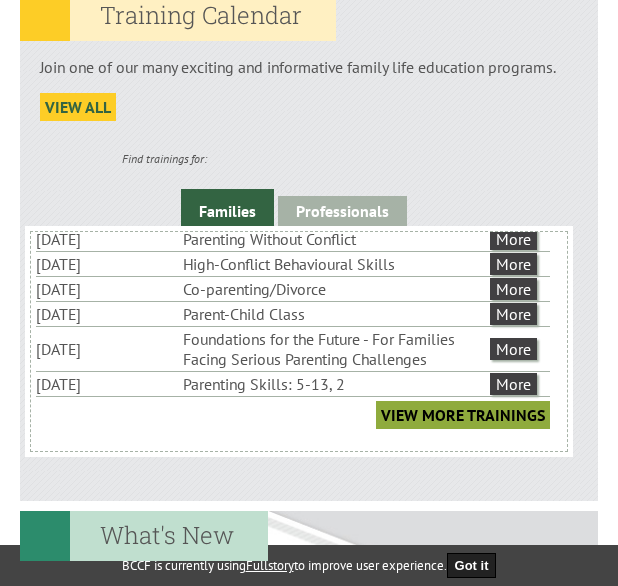 click on "view all" at bounding box center [78, 107] 